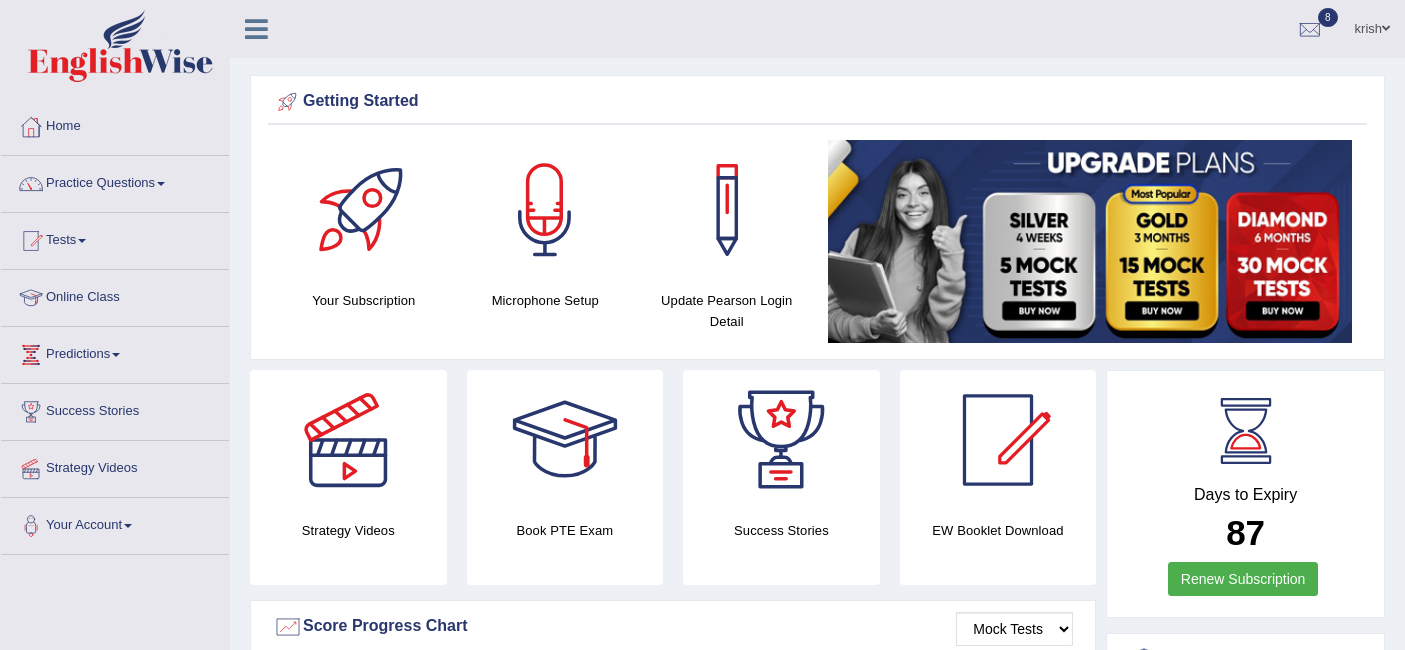 scroll, scrollTop: 0, scrollLeft: 0, axis: both 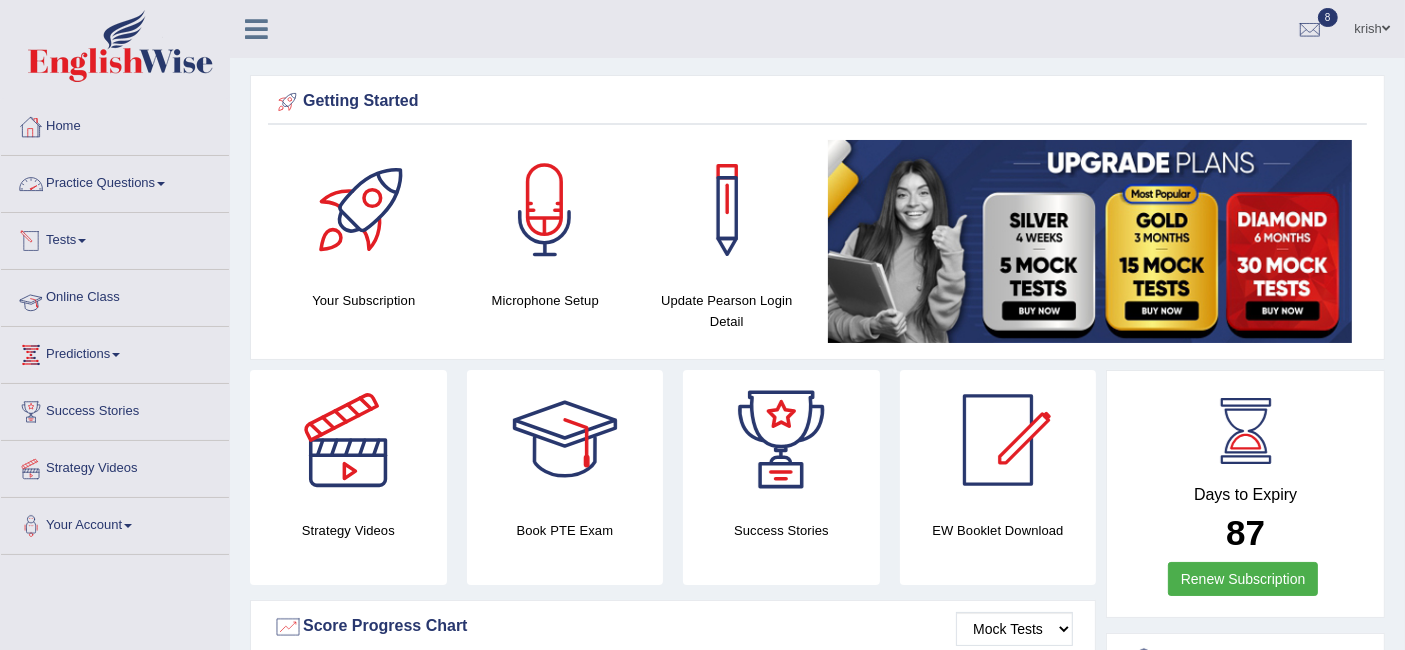 click on "Online Class" at bounding box center (115, 295) 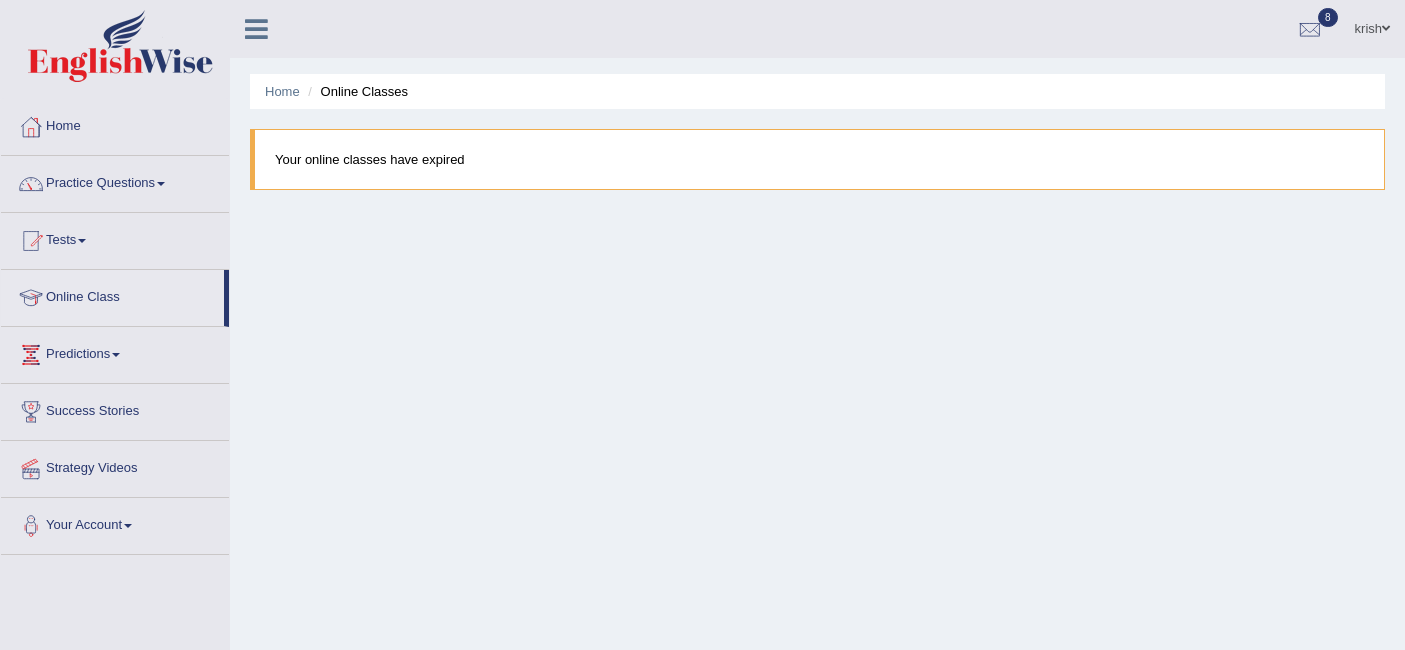 scroll, scrollTop: 0, scrollLeft: 0, axis: both 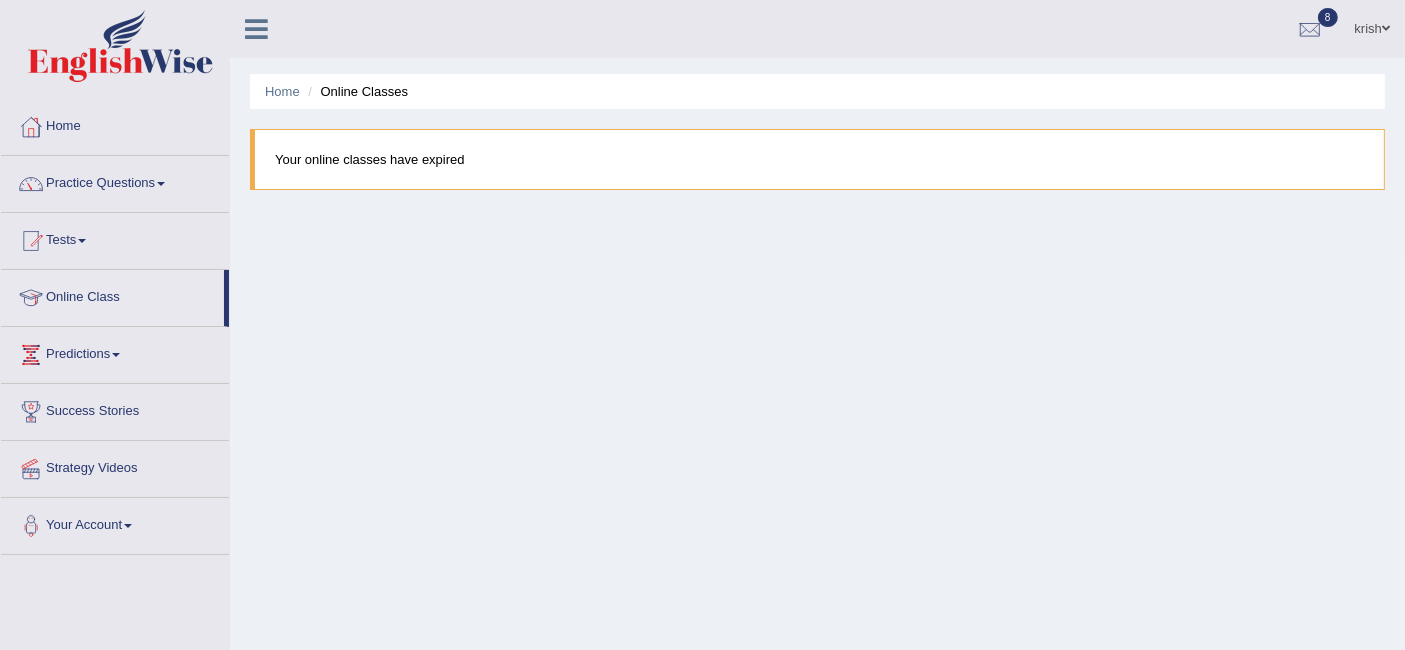 click on "krish" at bounding box center (1372, 26) 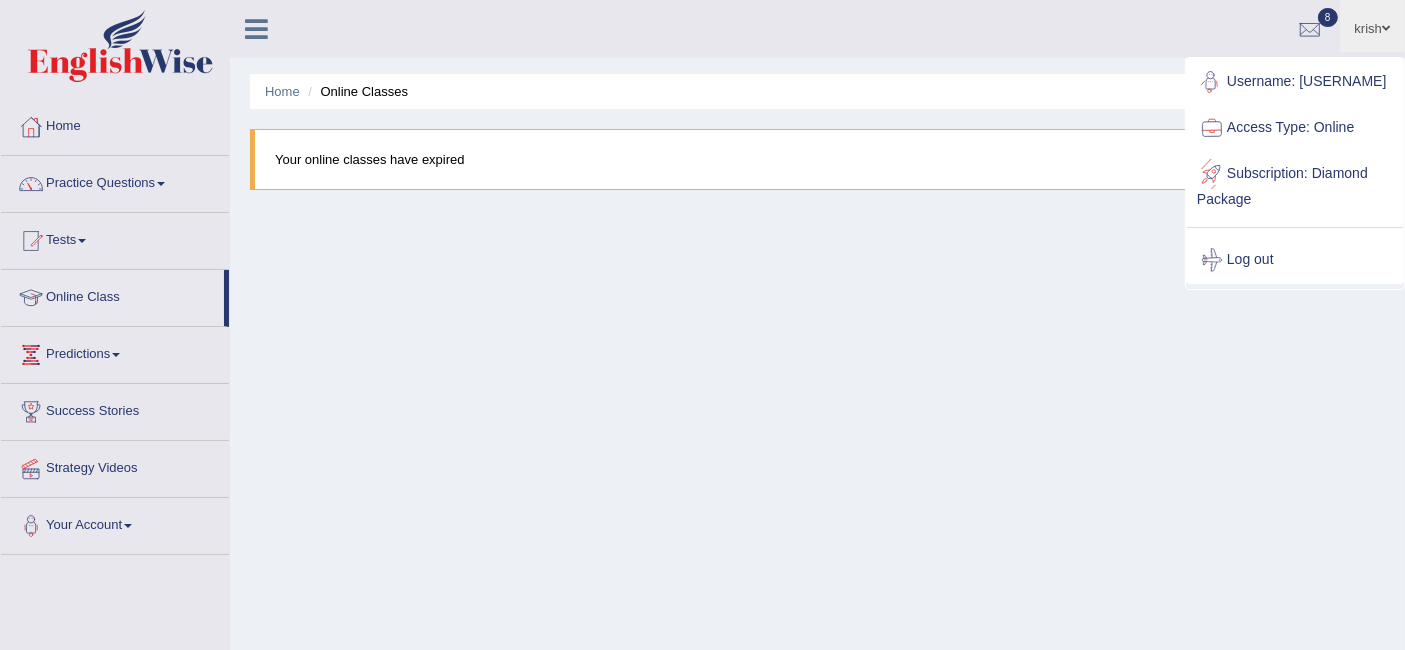 click on "Home
Online Classes
Your online classes have expired" at bounding box center (817, 500) 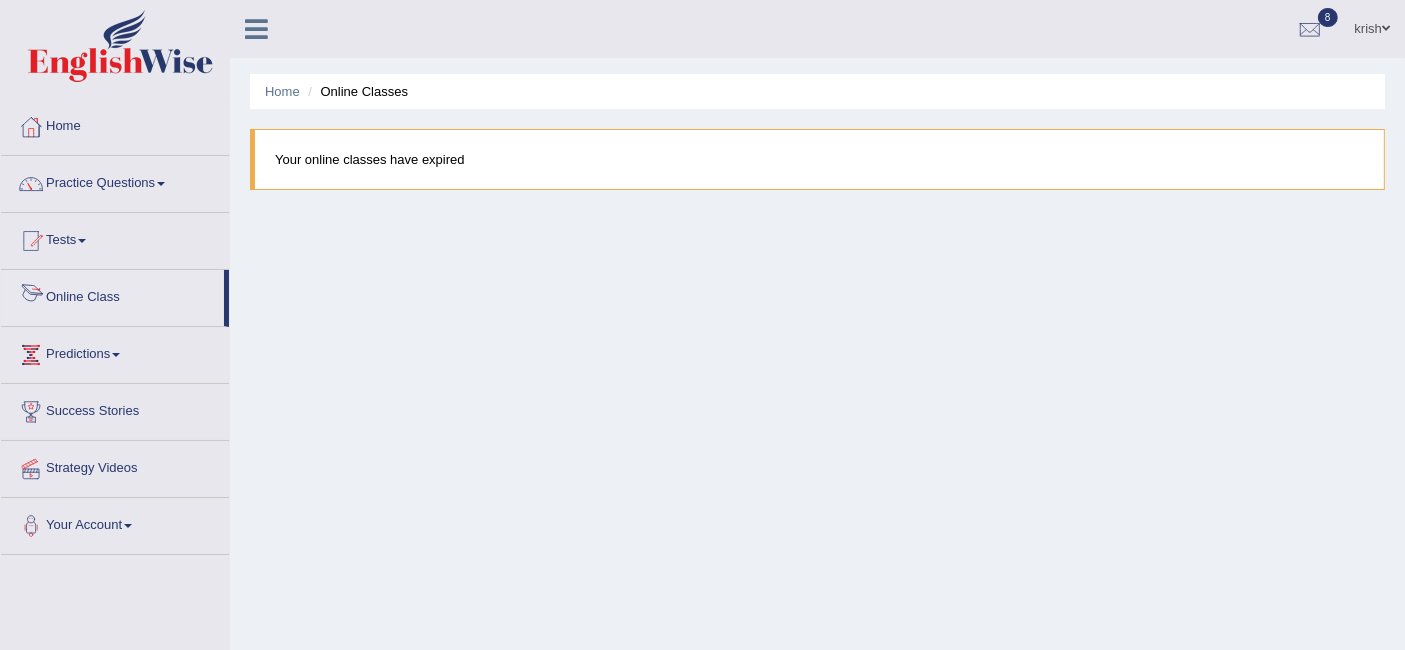 click on "Online Class" at bounding box center (112, 295) 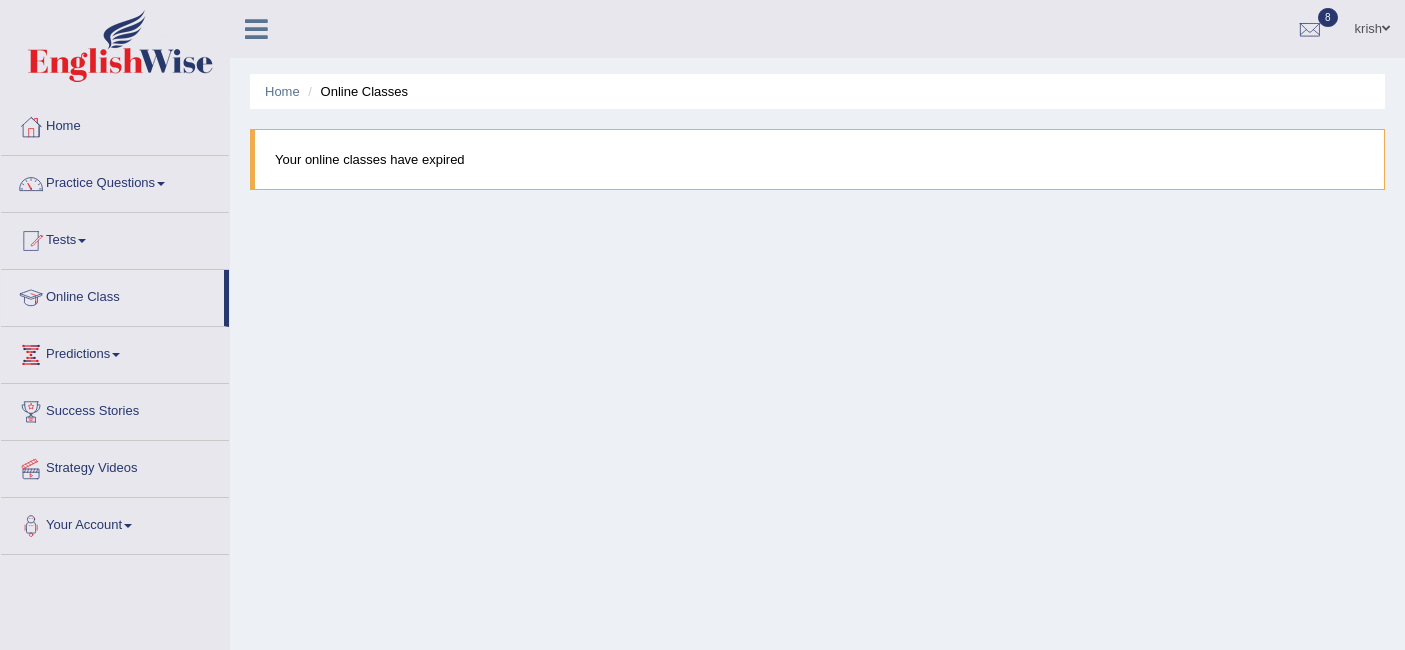 scroll, scrollTop: 0, scrollLeft: 0, axis: both 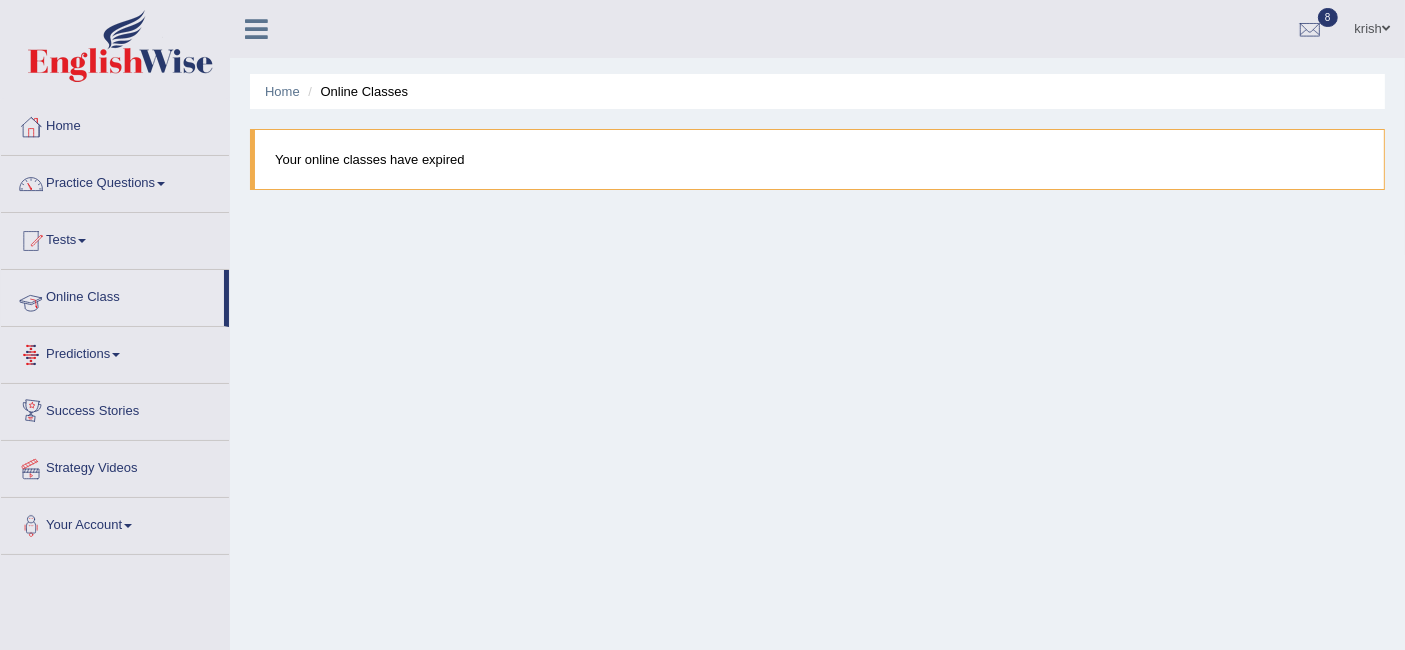 click on "Online Class" at bounding box center (112, 295) 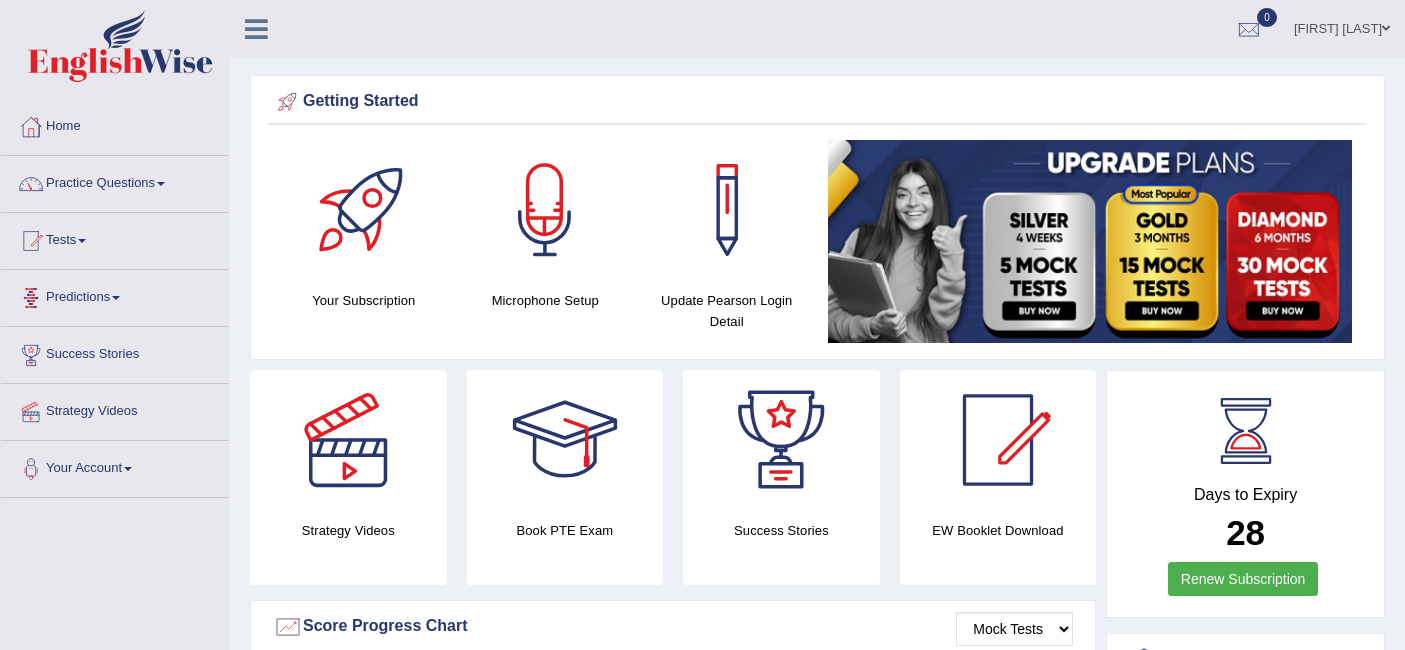 scroll, scrollTop: 0, scrollLeft: 0, axis: both 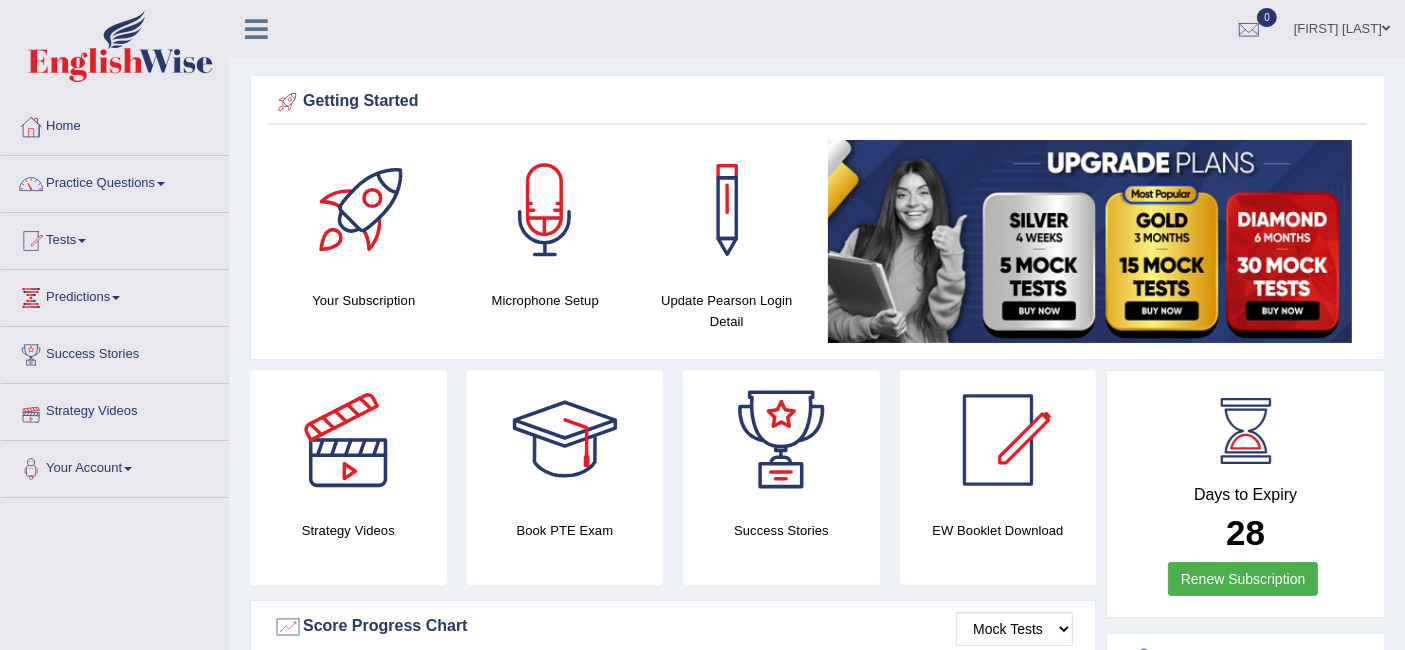 click on "Strategy Videos" at bounding box center (115, 409) 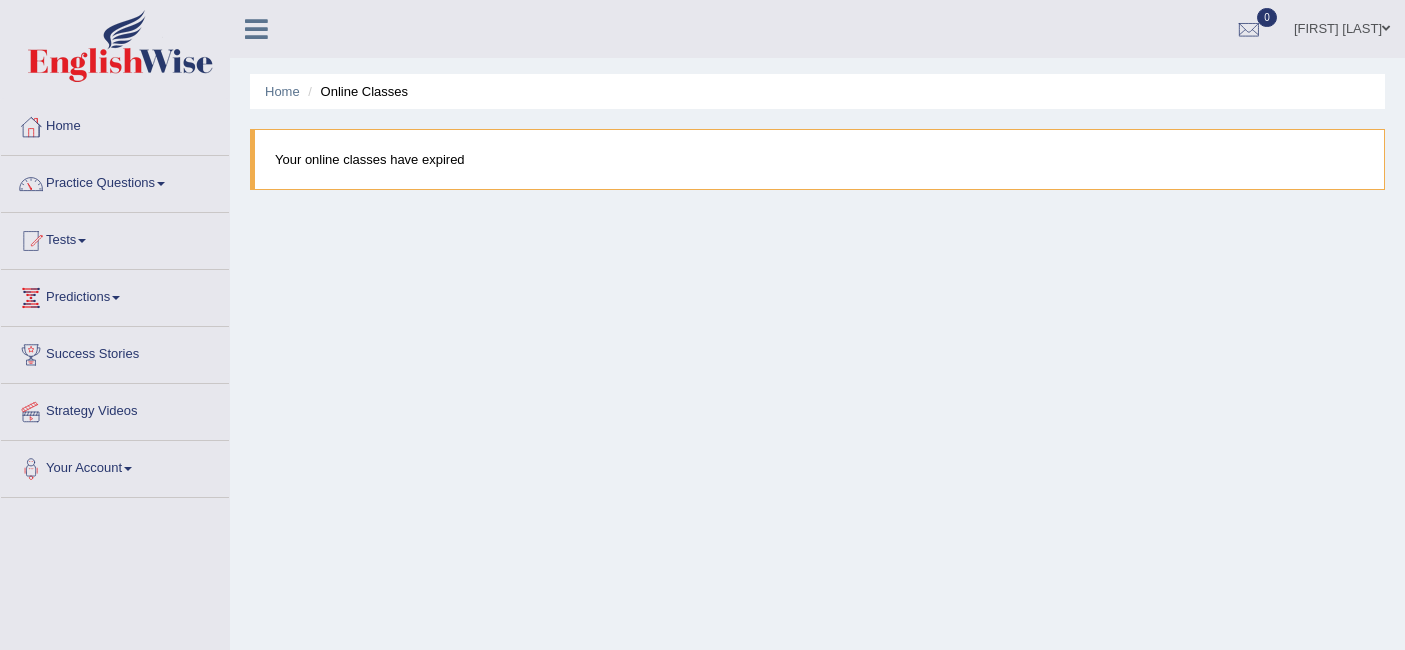 scroll, scrollTop: 0, scrollLeft: 0, axis: both 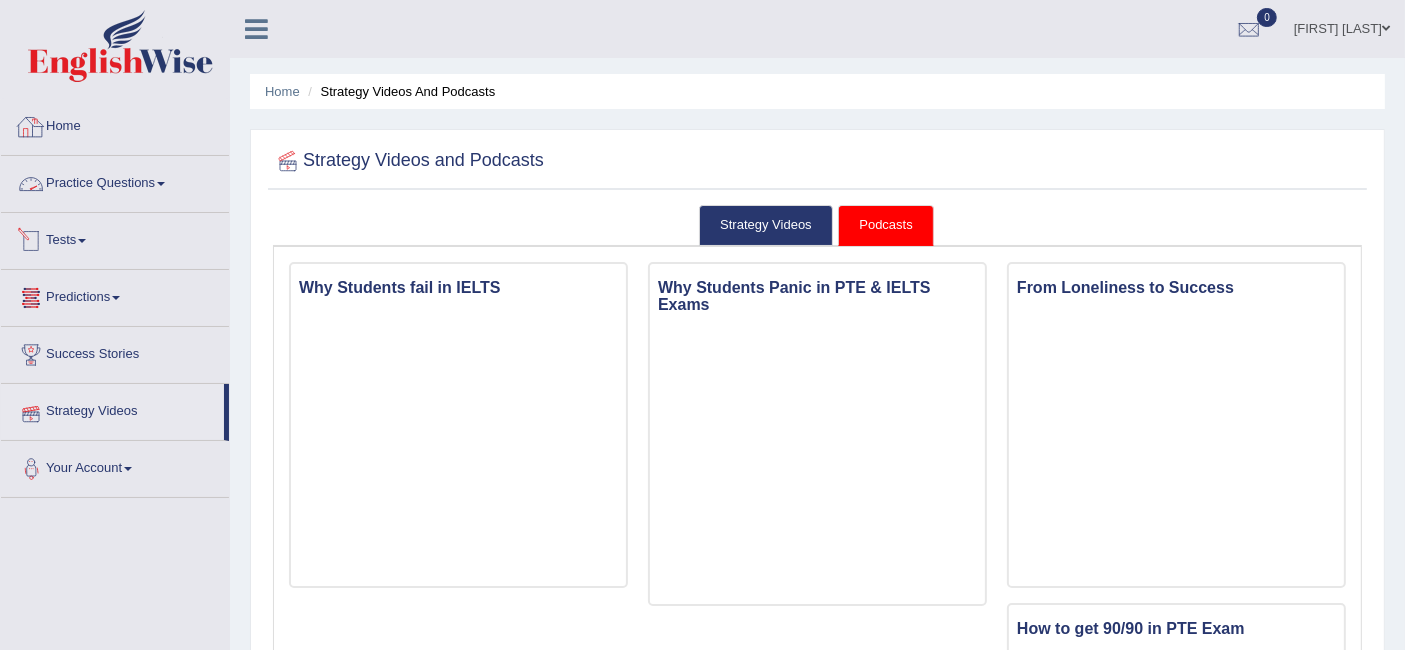 click on "Home" at bounding box center (115, 124) 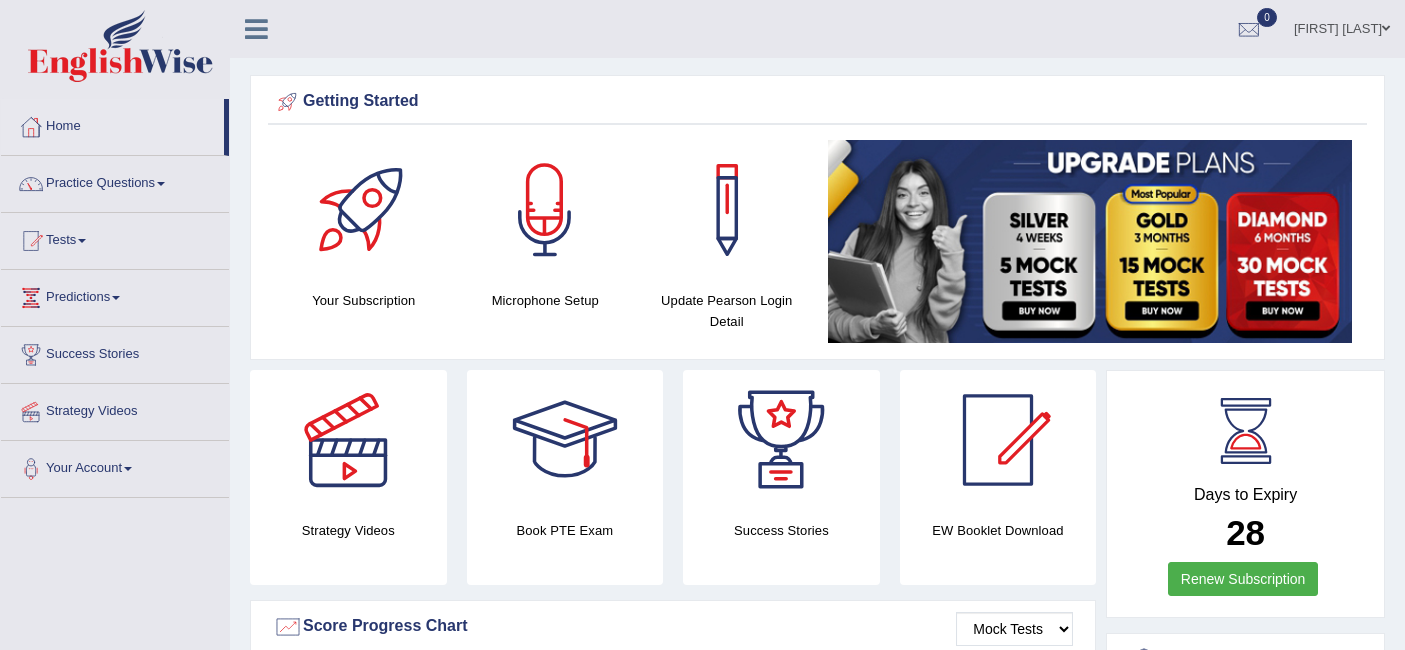 scroll, scrollTop: 0, scrollLeft: 0, axis: both 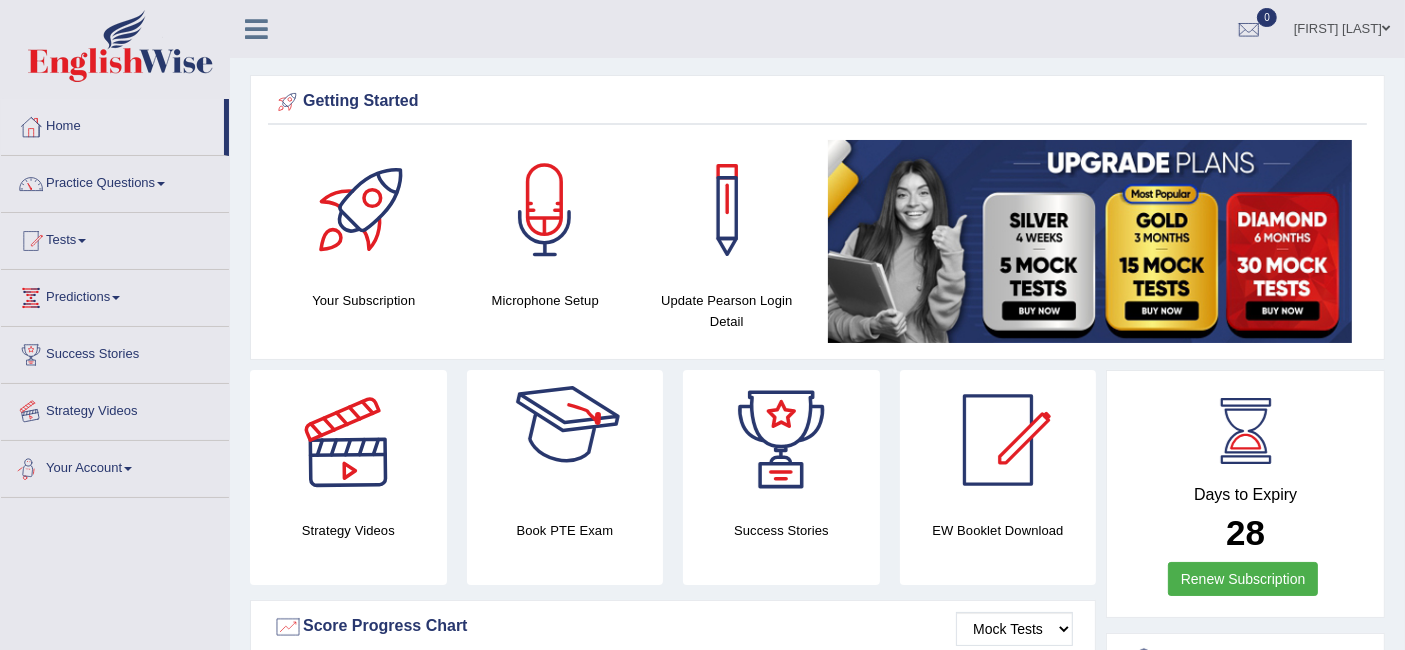 click on "Strategy Videos" at bounding box center [115, 409] 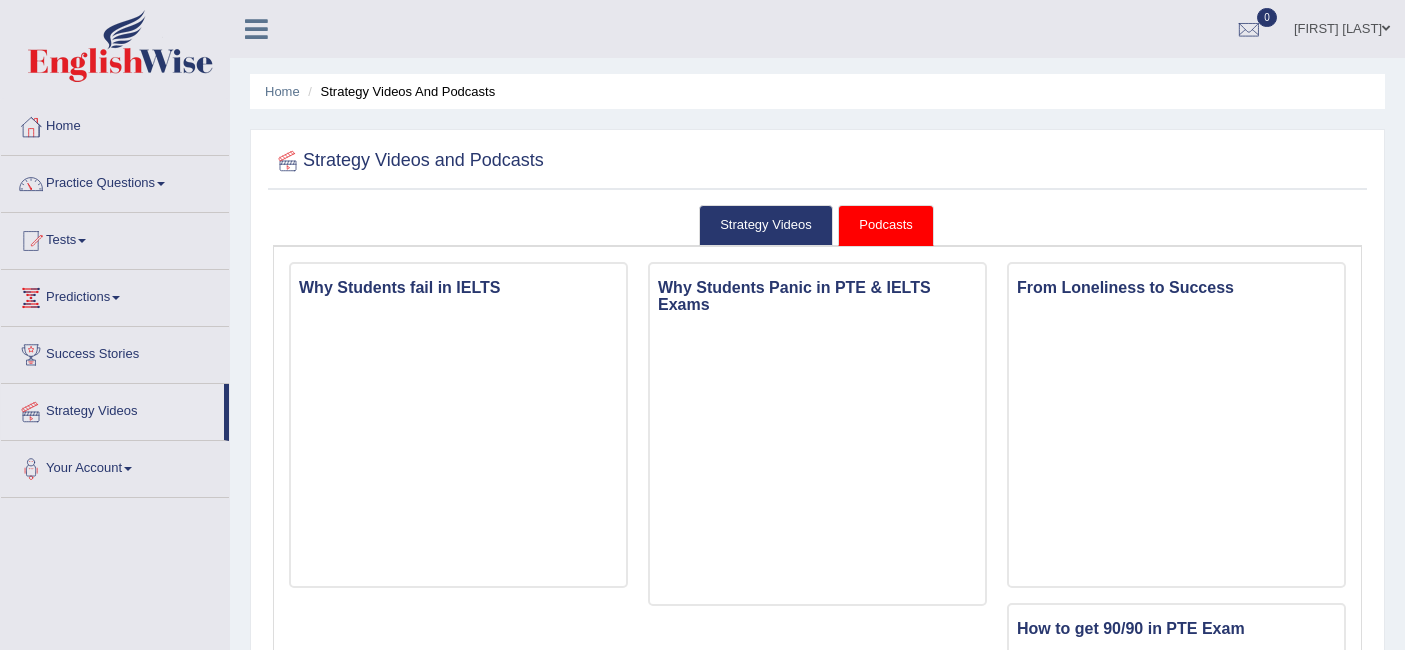 scroll, scrollTop: 0, scrollLeft: 0, axis: both 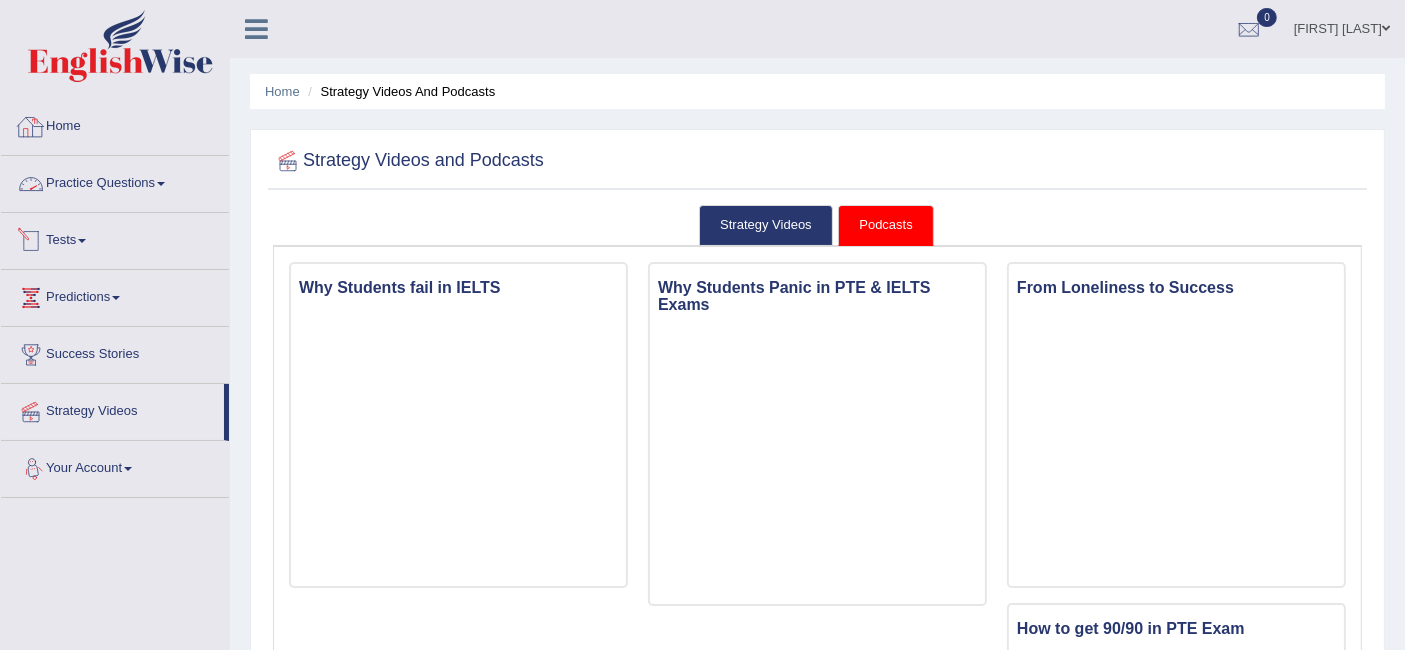 click at bounding box center [120, 46] 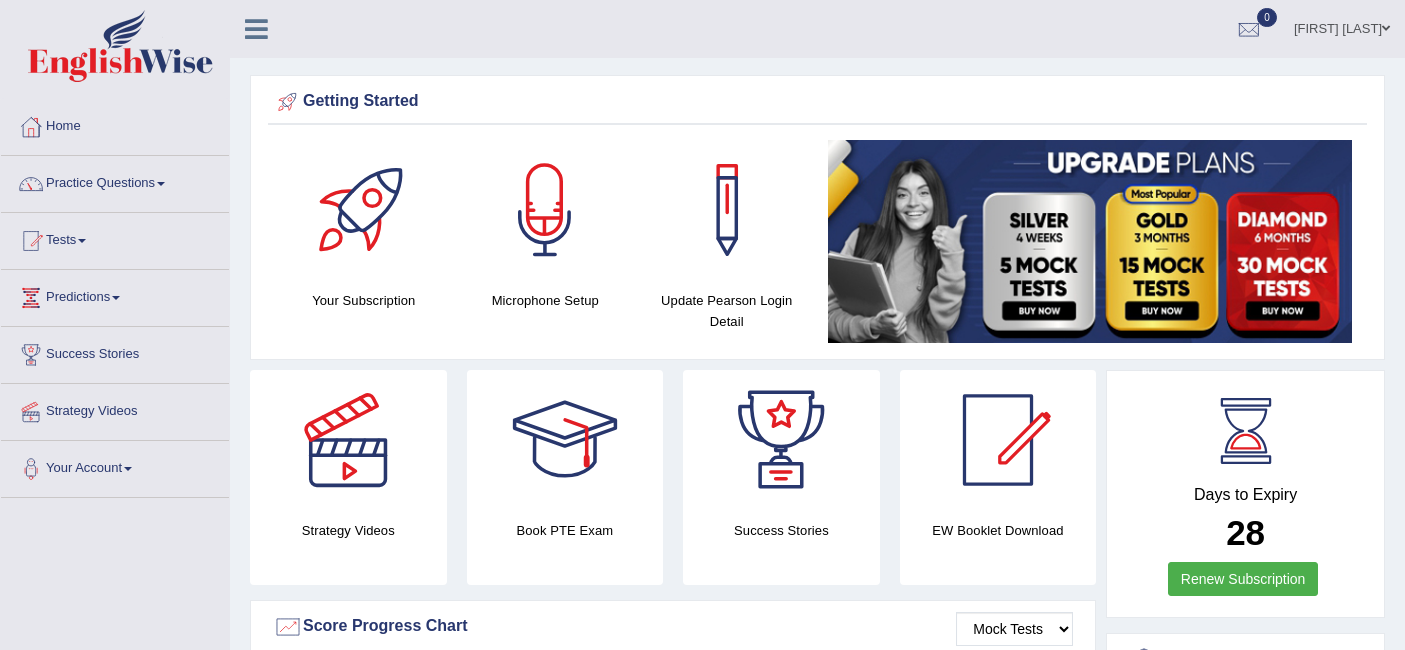 scroll, scrollTop: 0, scrollLeft: 0, axis: both 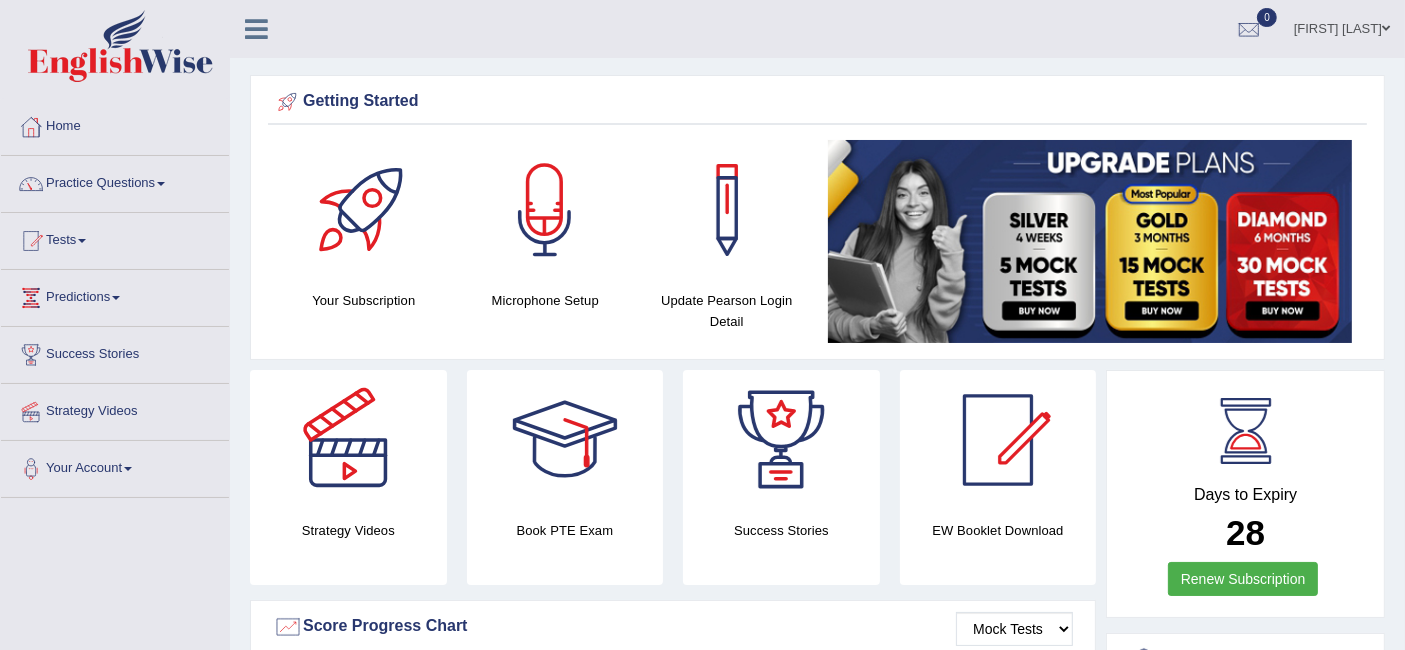 click on "Haron Saji" at bounding box center (1342, 26) 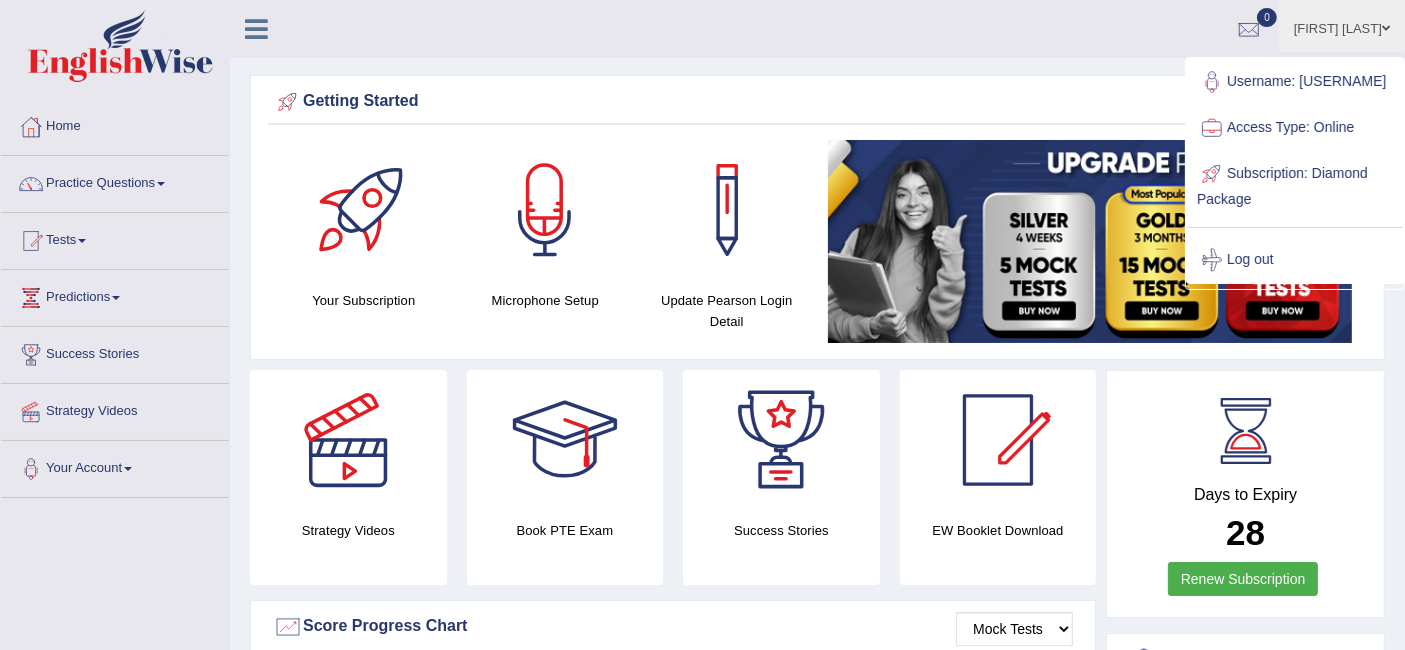 click on "Getting Started" at bounding box center [817, 102] 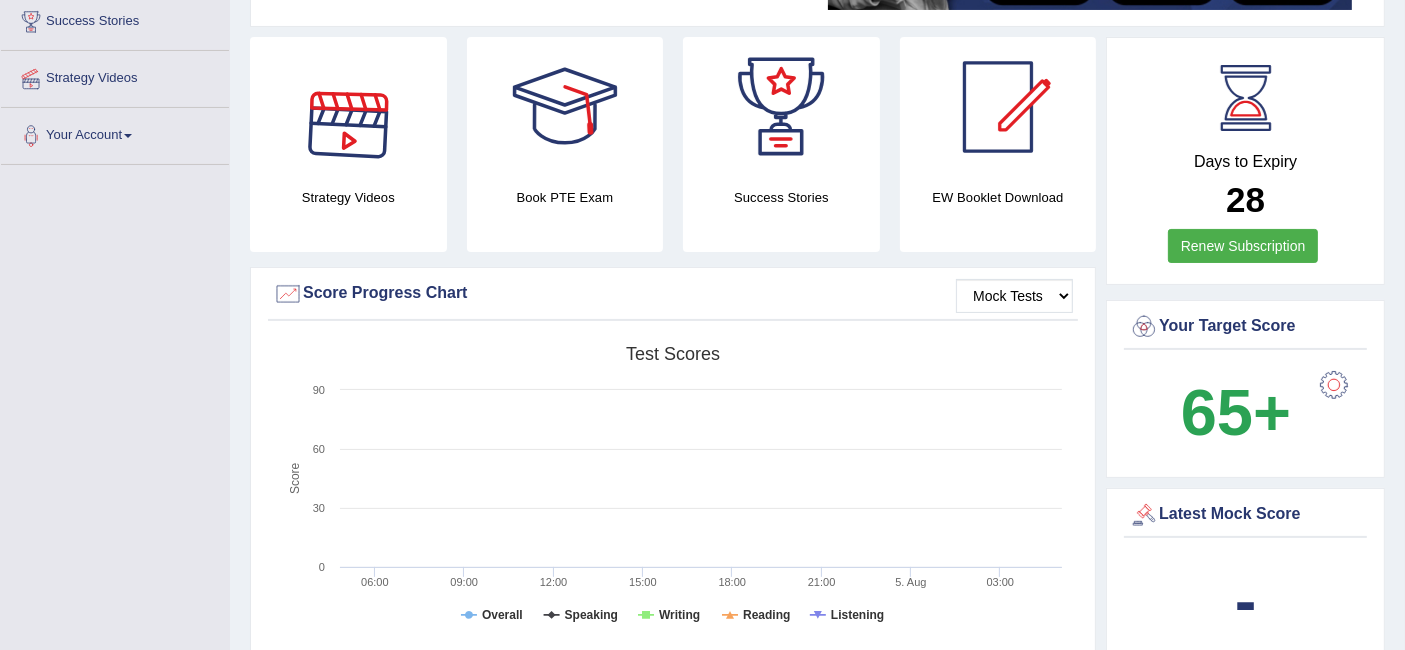 scroll, scrollTop: 0, scrollLeft: 0, axis: both 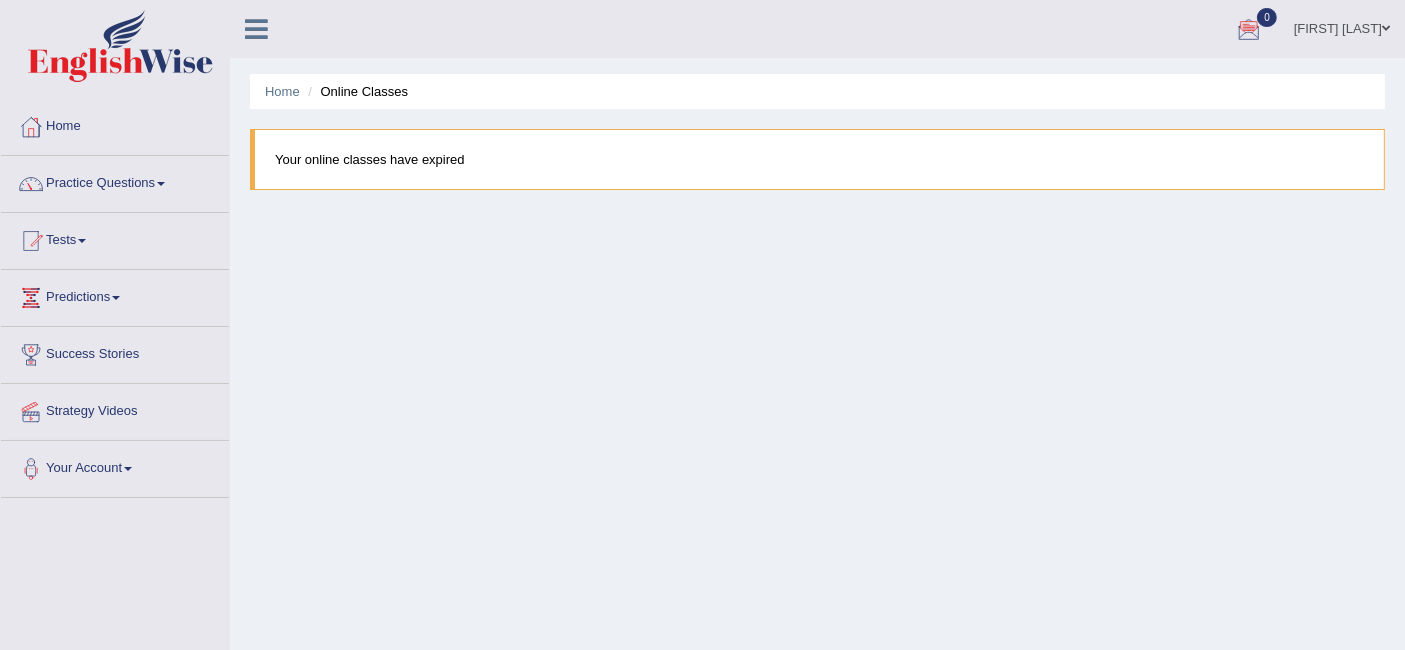 click on "[FIRST] [LAST]" at bounding box center [1342, 26] 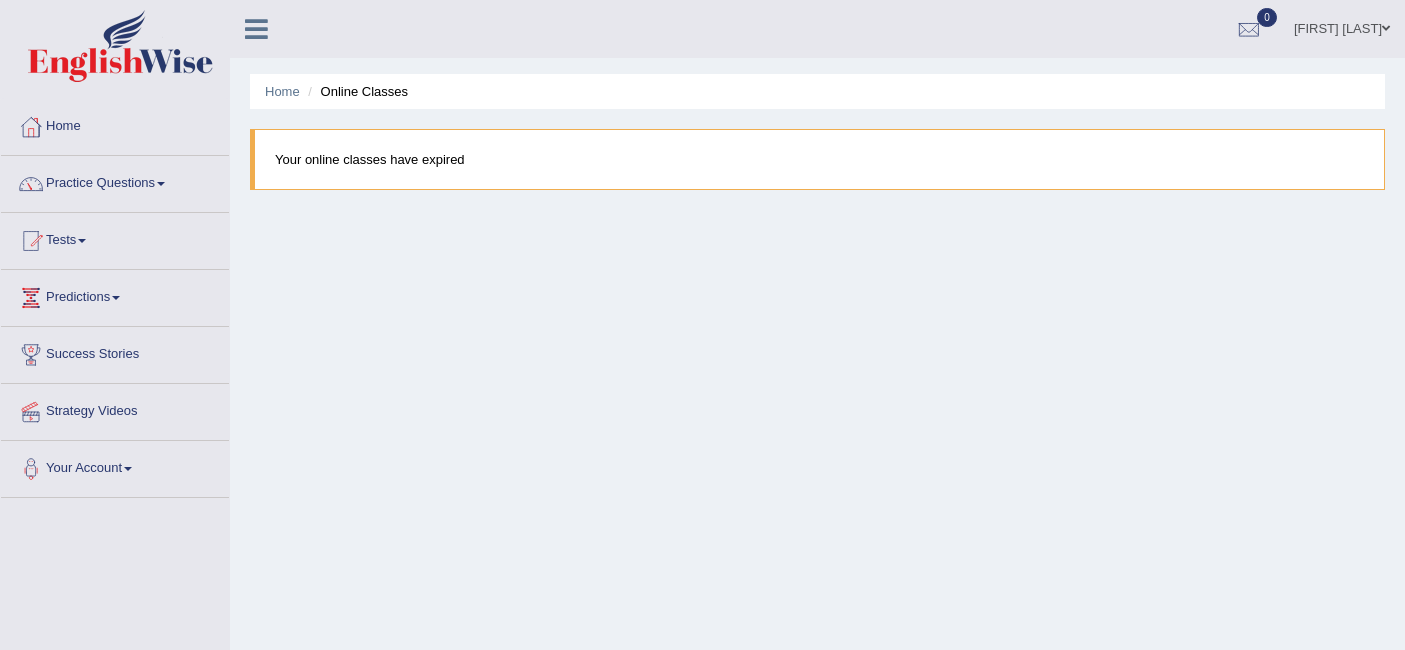 scroll, scrollTop: 0, scrollLeft: 0, axis: both 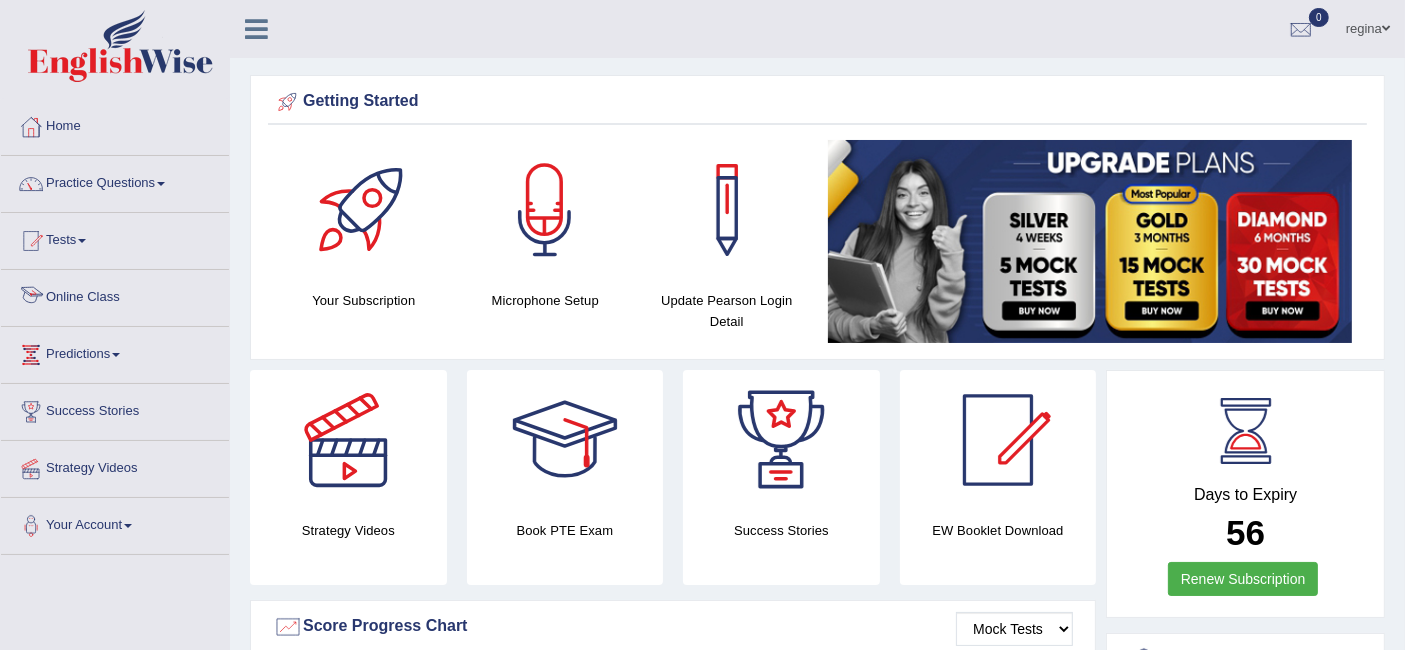 click on "Online Class" at bounding box center (115, 295) 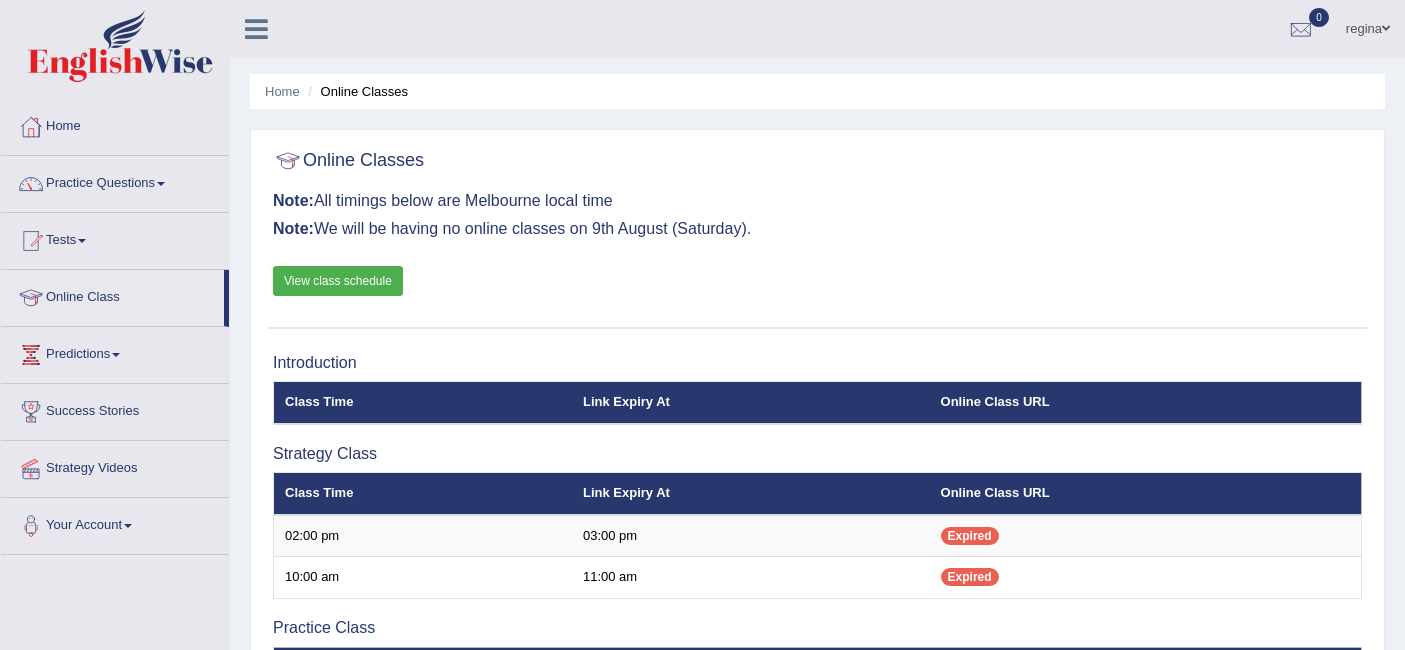 scroll, scrollTop: 0, scrollLeft: 0, axis: both 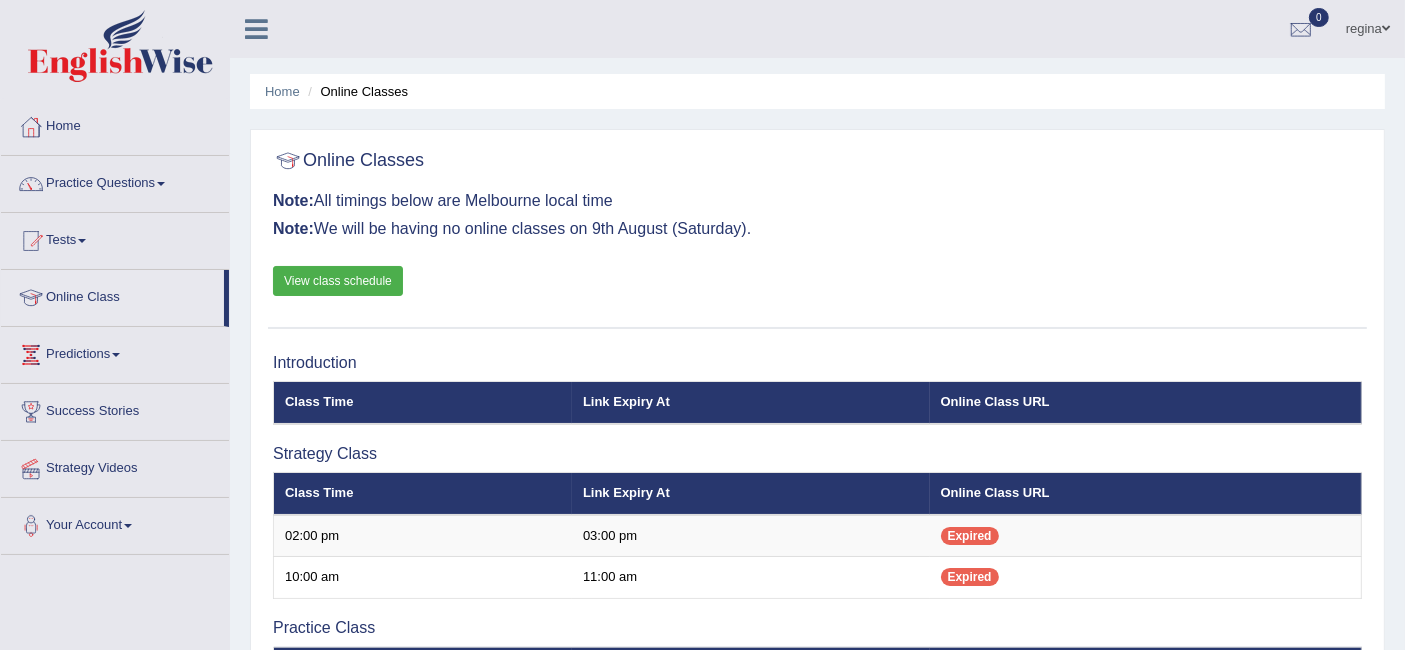 click on "regina" at bounding box center [1368, 26] 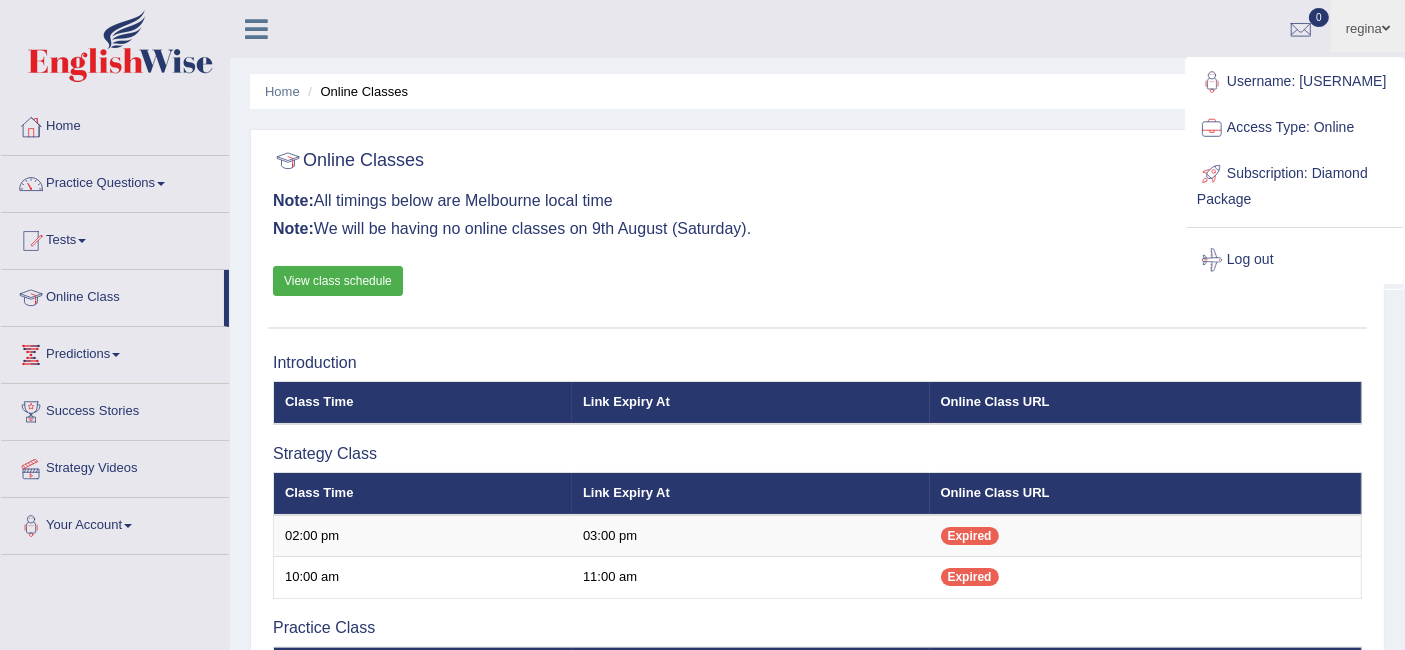 click on "Online Classes
Note:  All timings below are Melbourne local time
Note:  We will be having no online classes on 9th August (Saturday).
View class schedule" at bounding box center (817, 234) 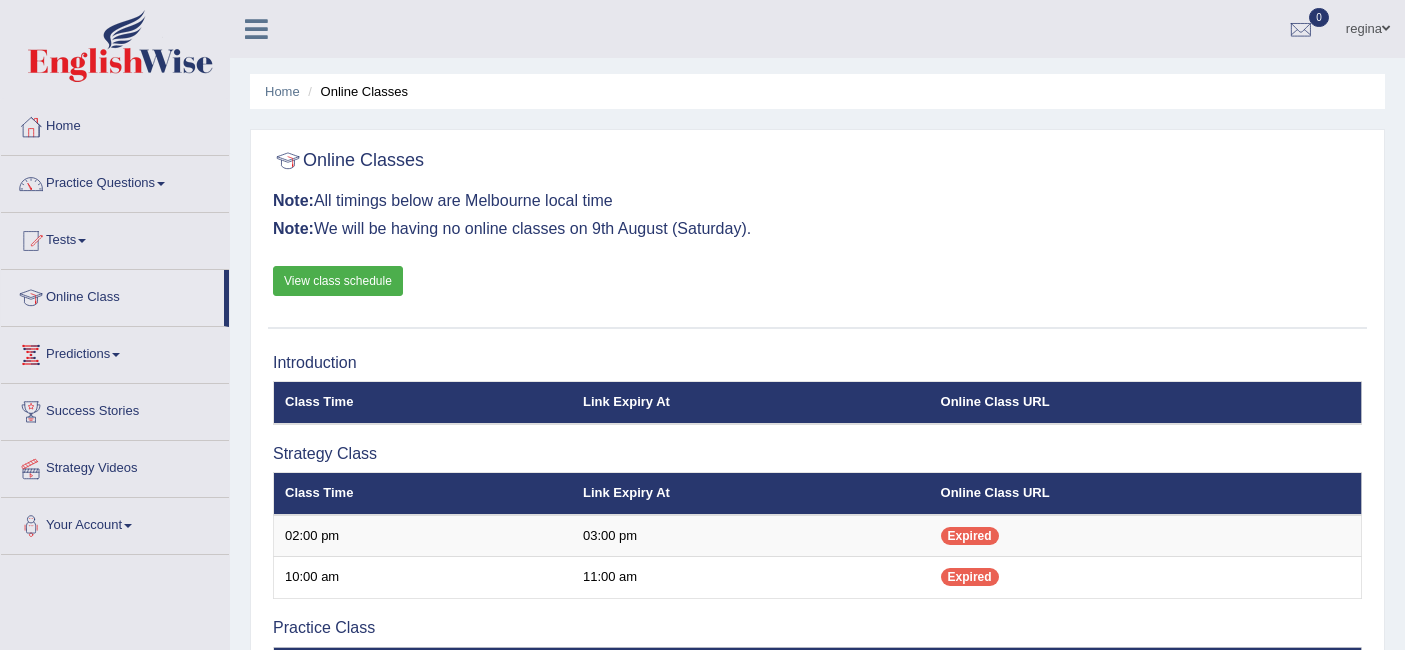 scroll, scrollTop: 0, scrollLeft: 0, axis: both 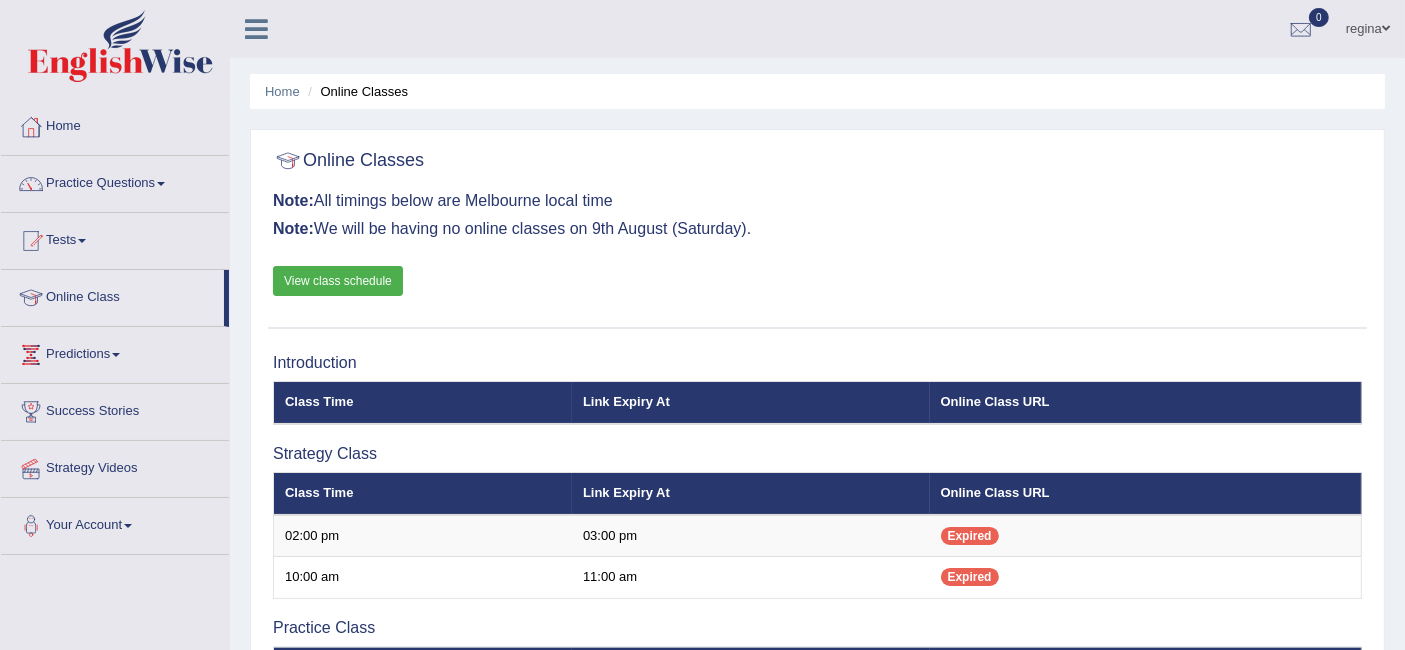 click on "Online Classes
Note:  All timings below are Melbourne local time
Note:  We will be having no online classes on 9th August (Saturday).
View class schedule" at bounding box center (817, 234) 